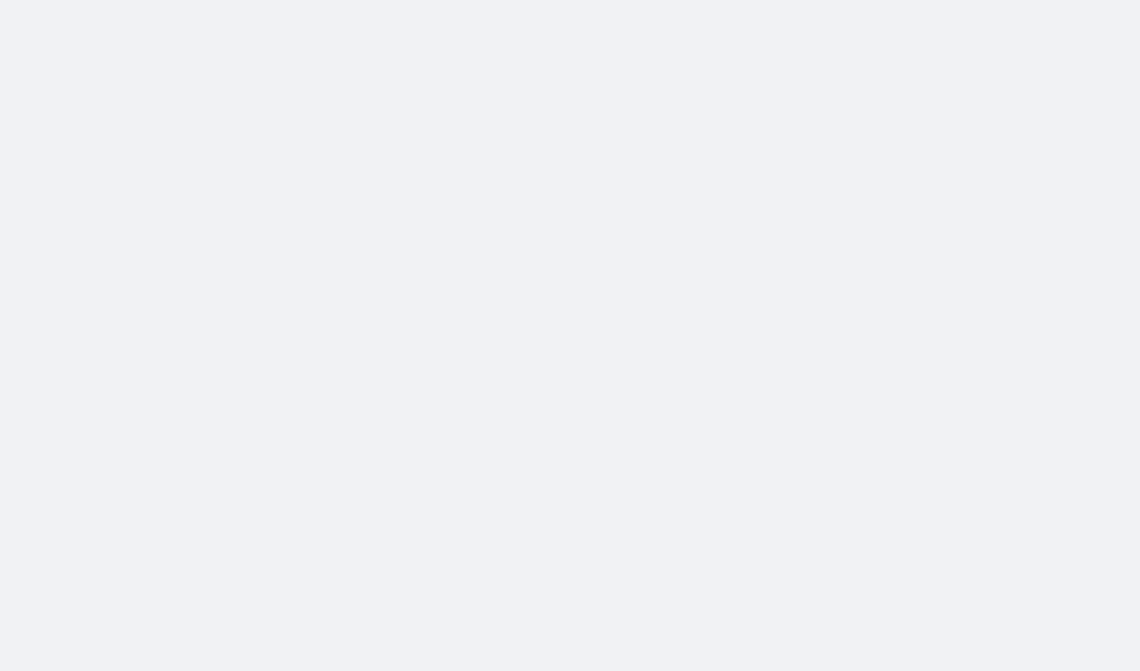 scroll, scrollTop: 0, scrollLeft: 0, axis: both 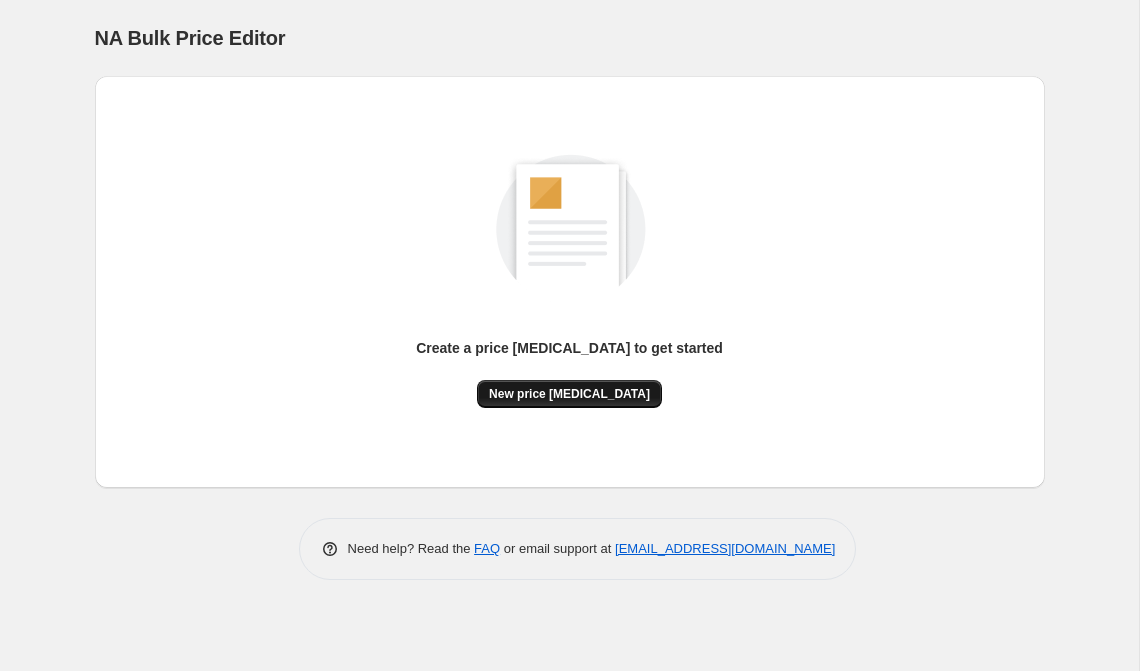click on "New price [MEDICAL_DATA]" at bounding box center (569, 394) 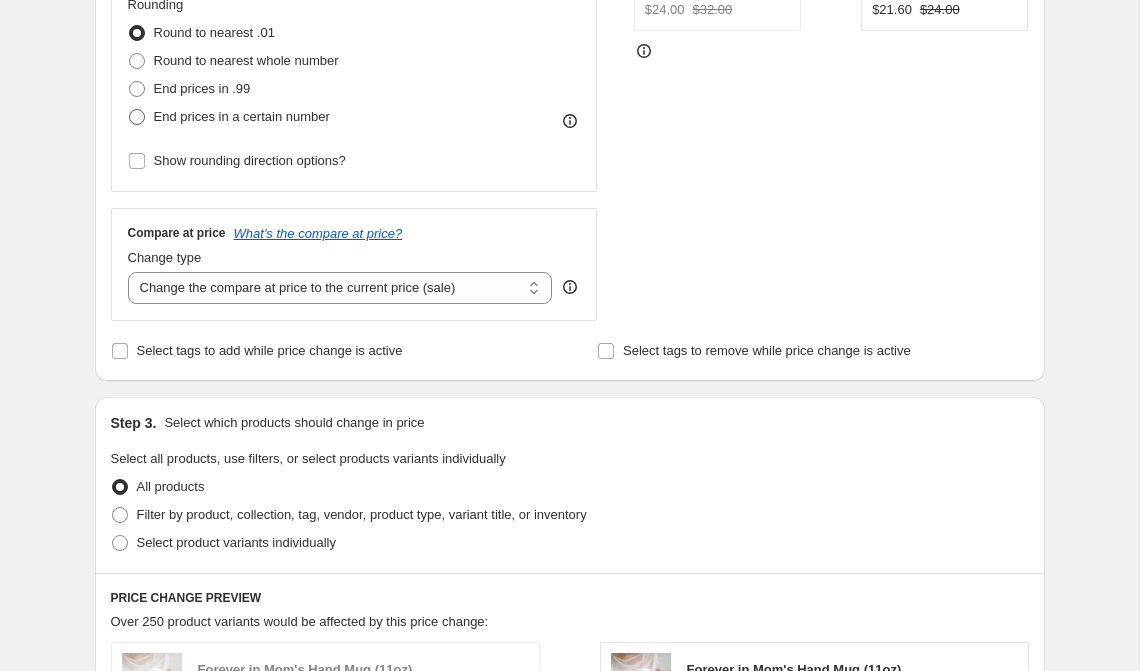 scroll, scrollTop: 601, scrollLeft: 0, axis: vertical 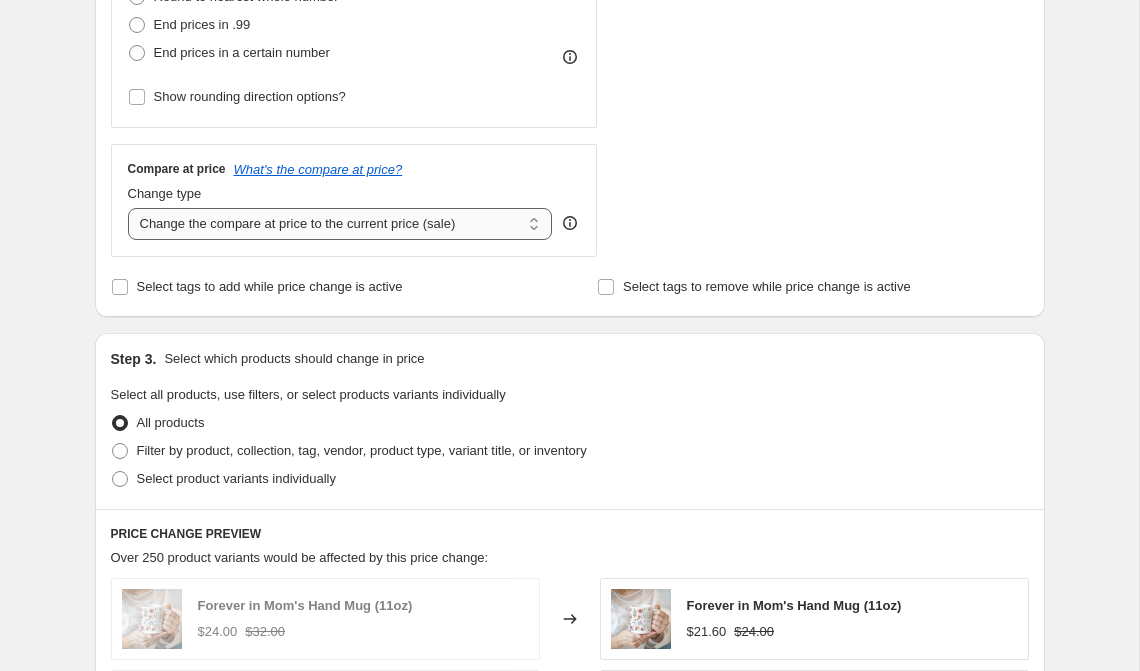 click on "Change the compare at price to the current price (sale) Change the compare at price to a certain amount Change the compare at price by a certain amount Change the compare at price by a certain percentage Change the compare at price by a certain amount relative to the actual price Change the compare at price by a certain percentage relative to the actual price Don't change the compare at price Remove the compare at price" at bounding box center [340, 224] 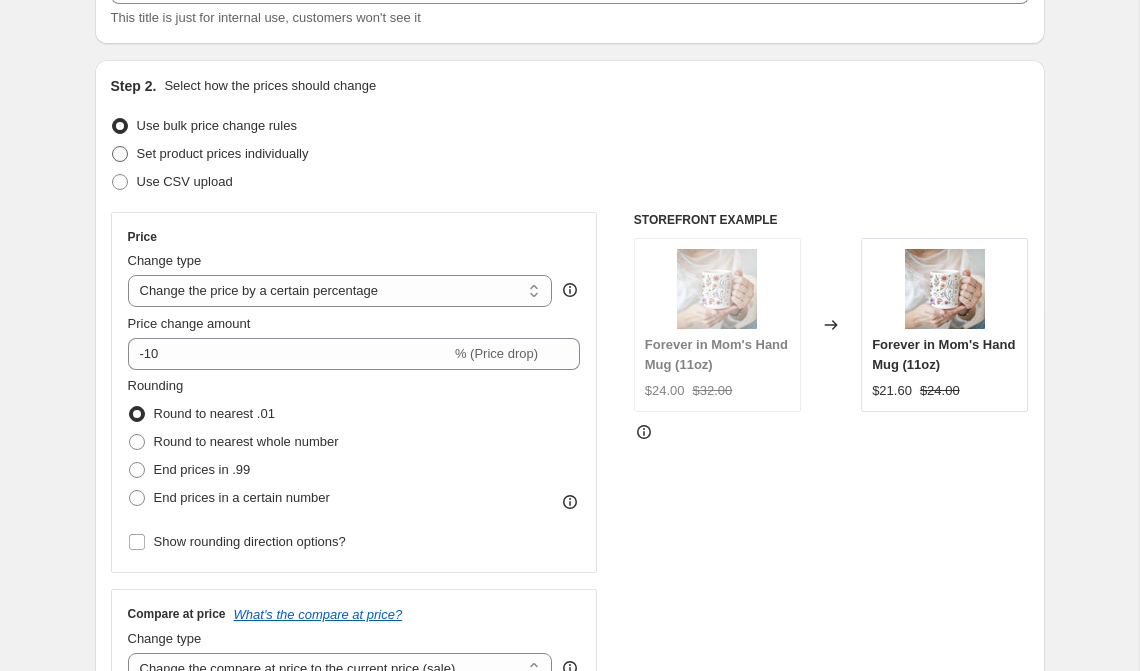 scroll, scrollTop: 311, scrollLeft: 0, axis: vertical 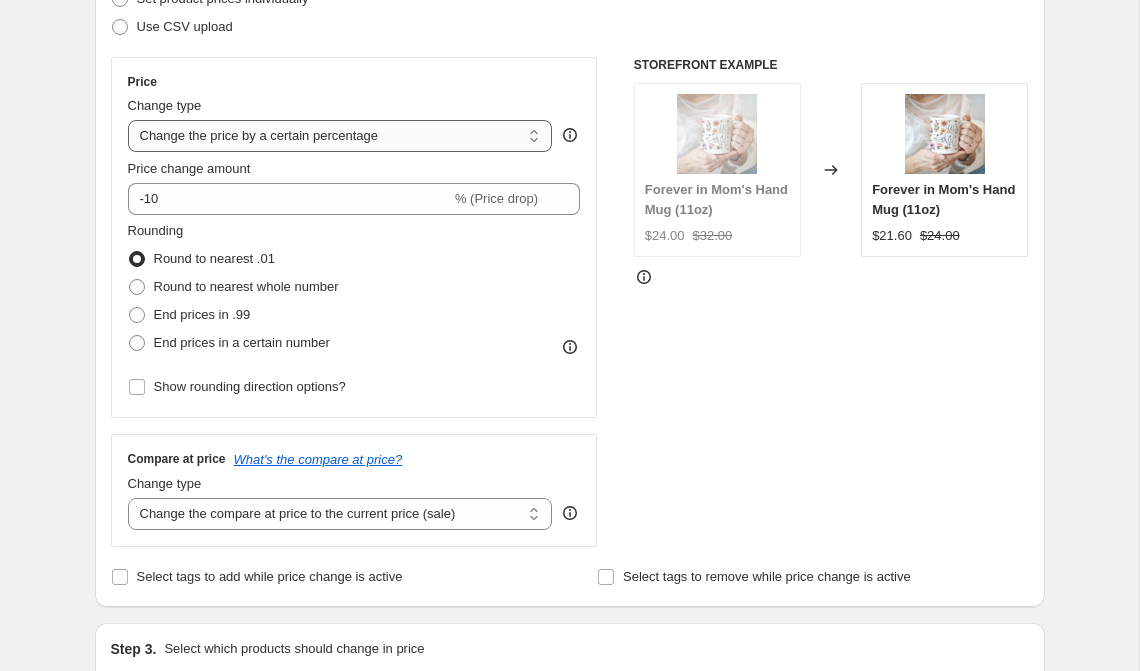 click on "Change the price to a certain amount Change the price by a certain amount Change the price by a certain percentage Change the price to the current compare at price (price before sale) Change the price by a certain amount relative to the compare at price Change the price by a certain percentage relative to the compare at price Don't change the price Change the price by a certain percentage relative to the cost per item Change price to certain cost margin" at bounding box center [340, 136] 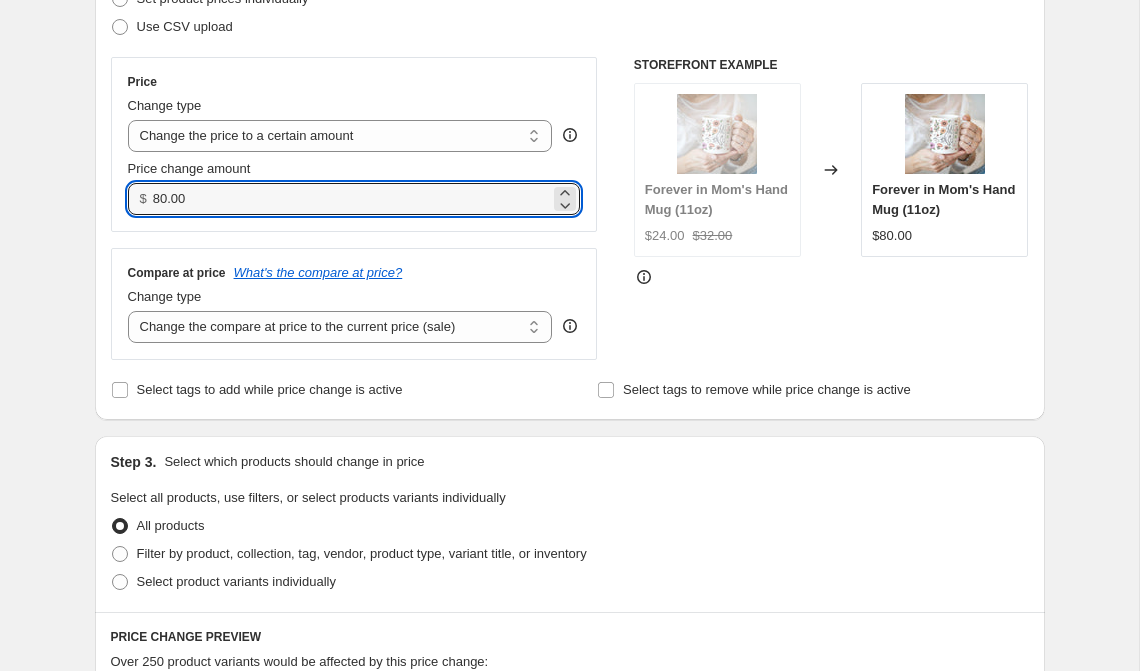 drag, startPoint x: 272, startPoint y: 308, endPoint x: 87, endPoint y: 308, distance: 185 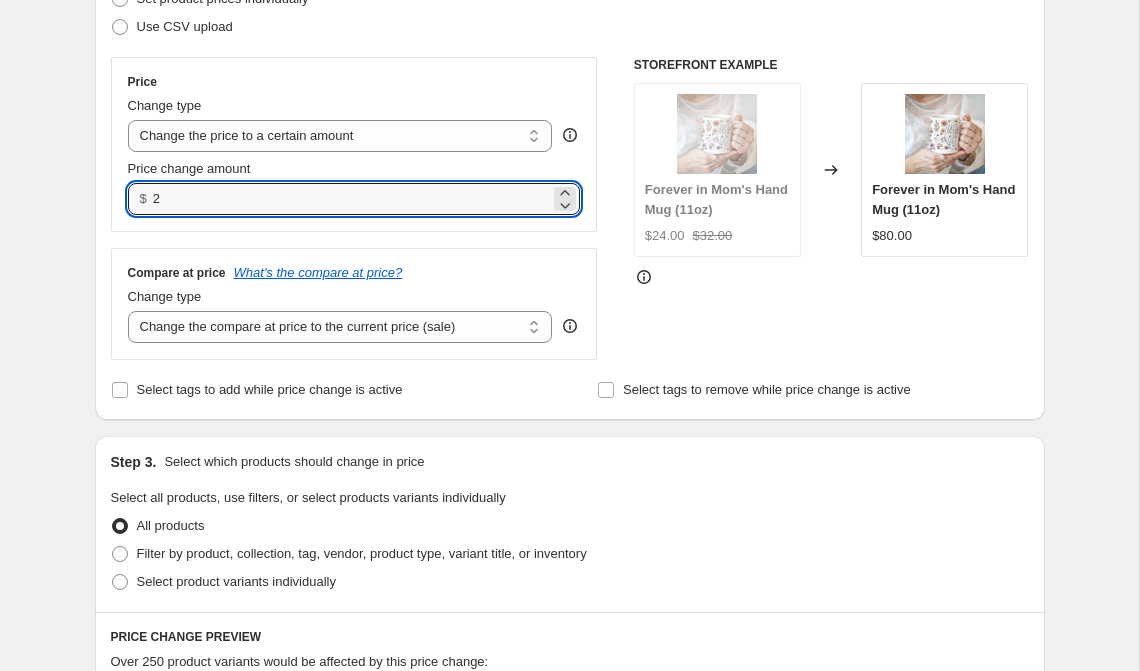 type on "2.00" 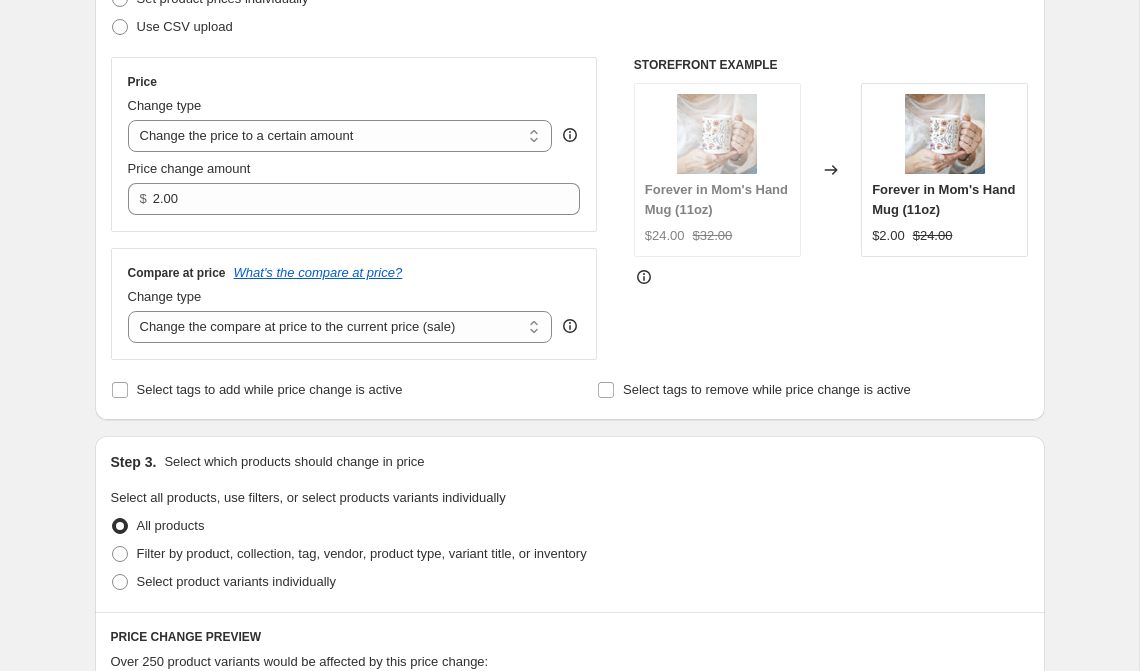 click on "Price change amount" at bounding box center (354, 169) 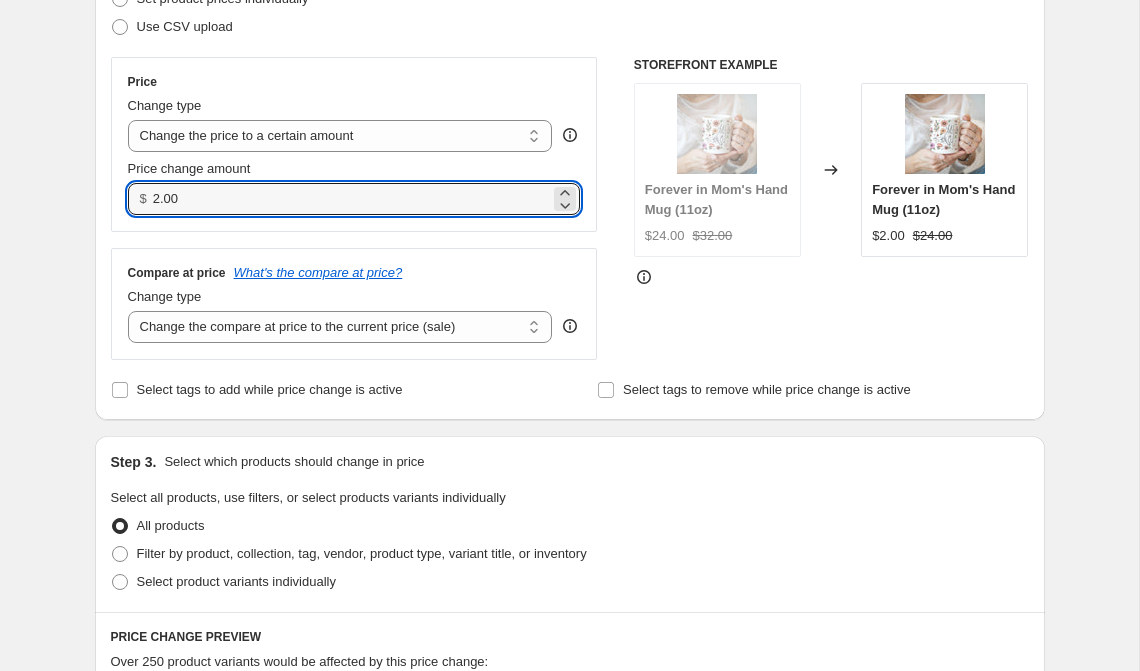 drag, startPoint x: 223, startPoint y: 314, endPoint x: 45, endPoint y: 301, distance: 178.47409 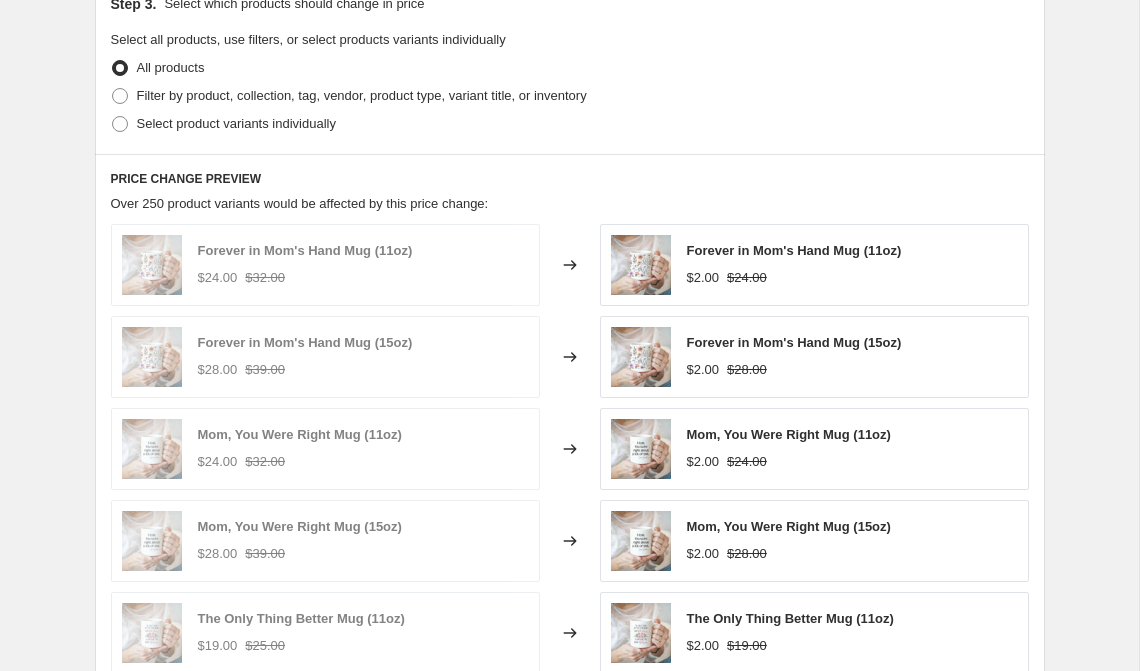 scroll, scrollTop: 770, scrollLeft: 0, axis: vertical 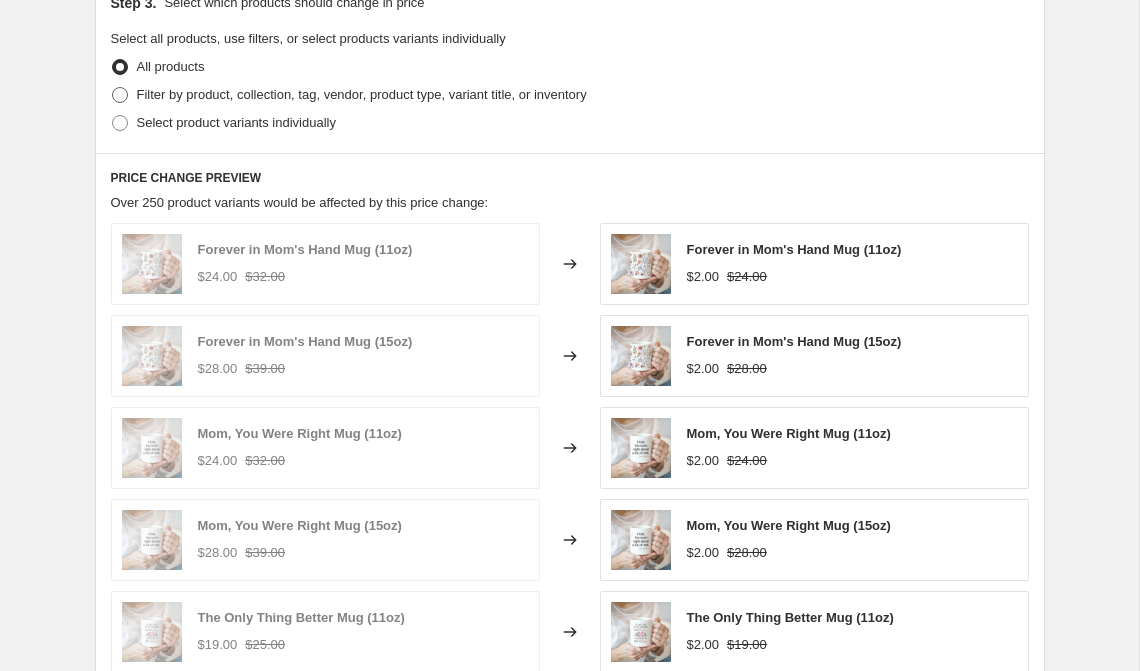 click at bounding box center (120, 95) 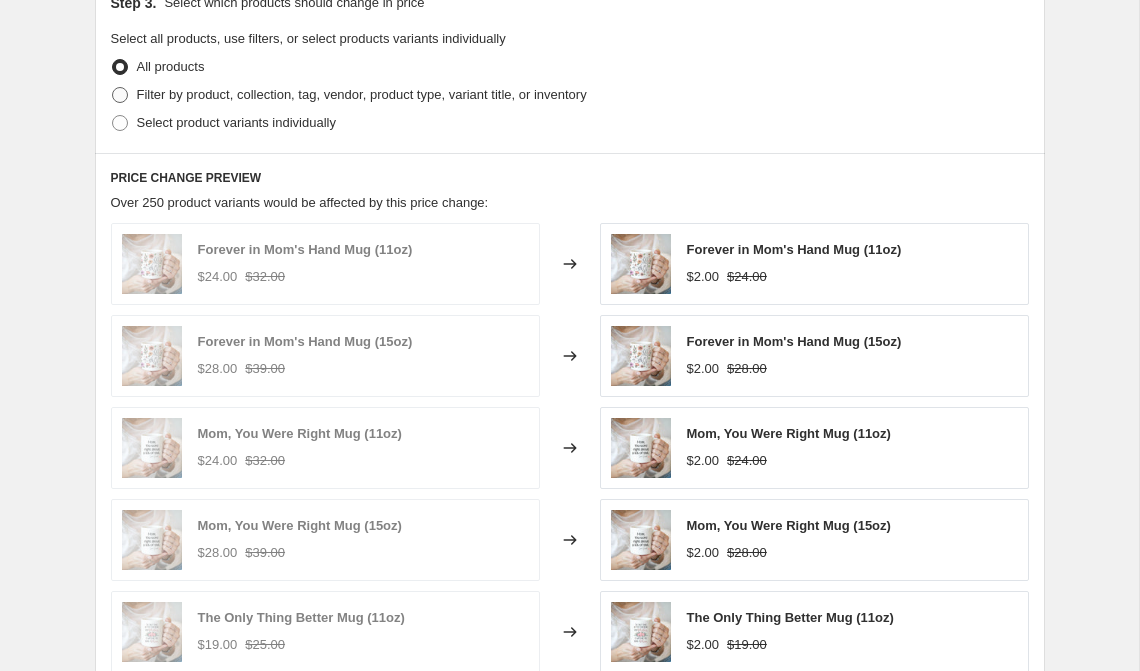 radio on "true" 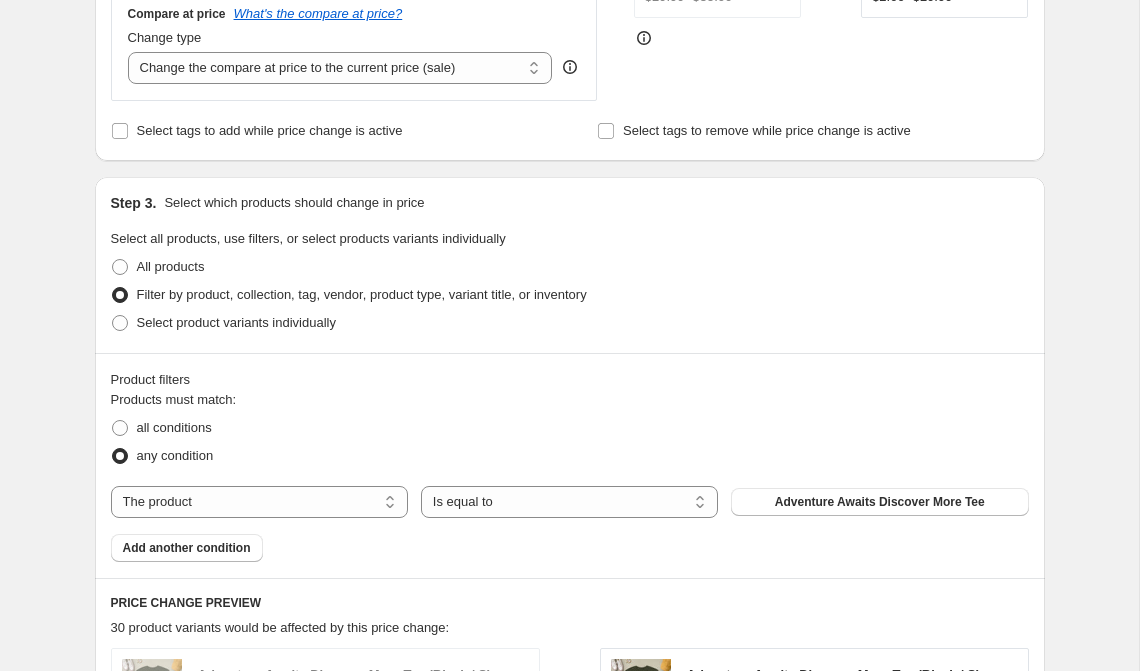 scroll, scrollTop: 392, scrollLeft: 0, axis: vertical 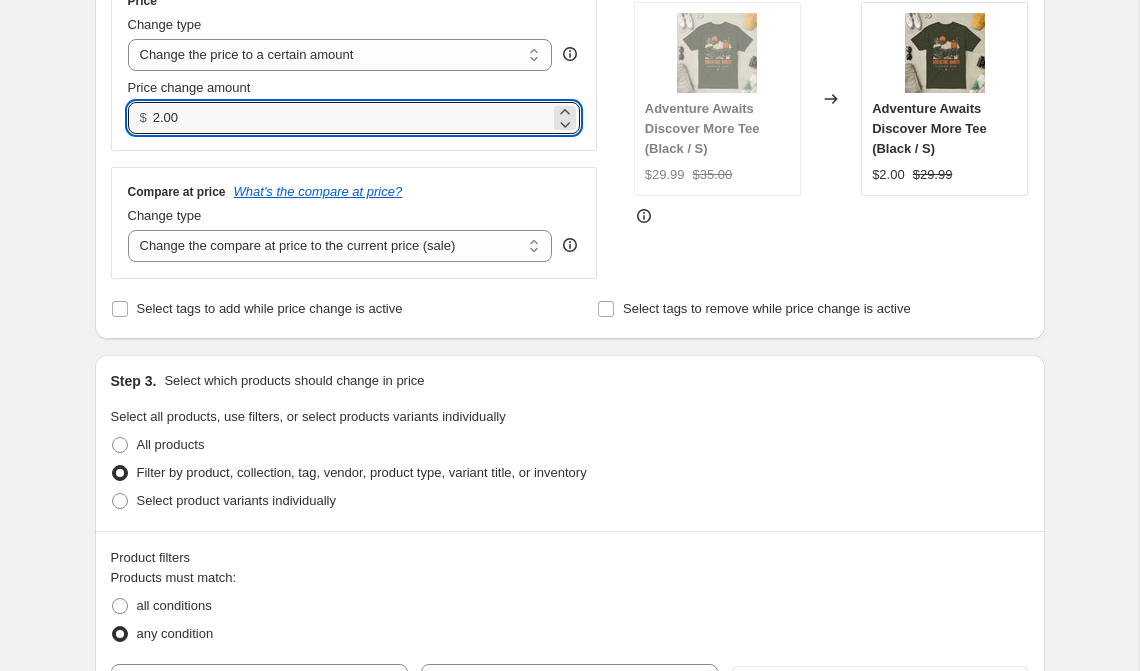 drag, startPoint x: 238, startPoint y: 223, endPoint x: 67, endPoint y: 222, distance: 171.00293 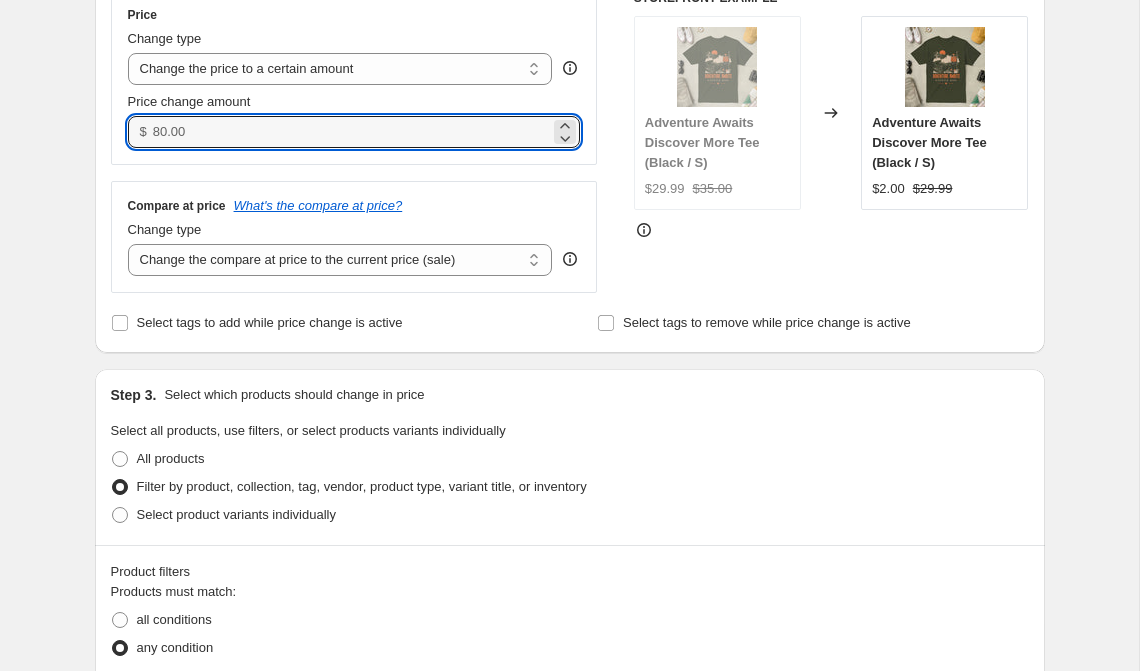 scroll, scrollTop: 298, scrollLeft: 0, axis: vertical 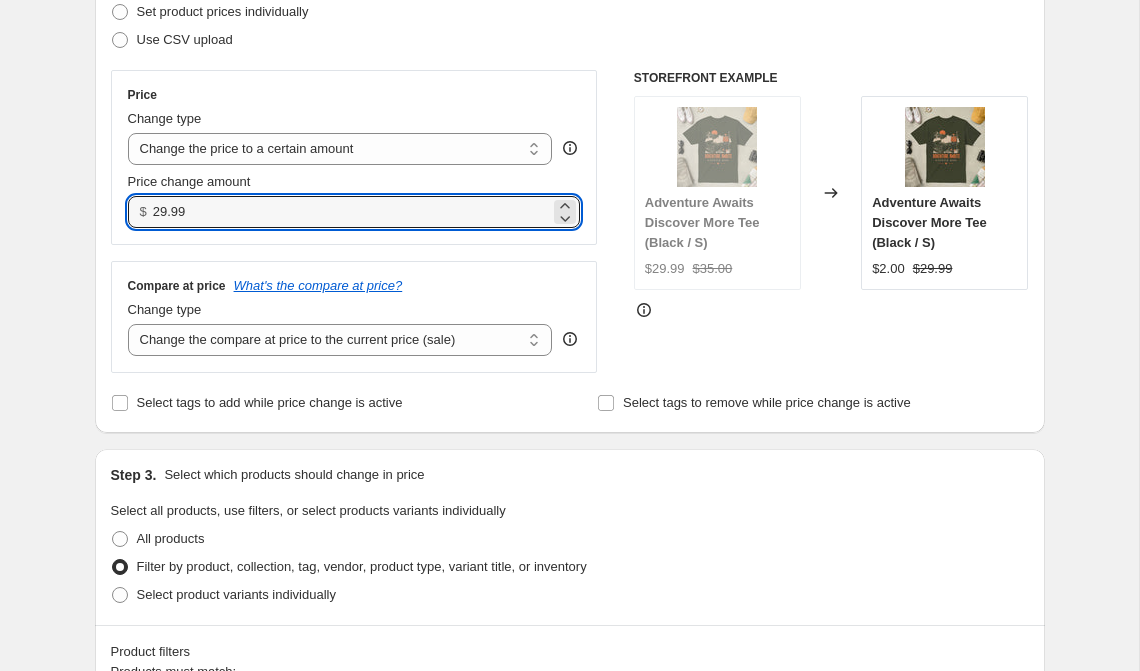 type on "29.99" 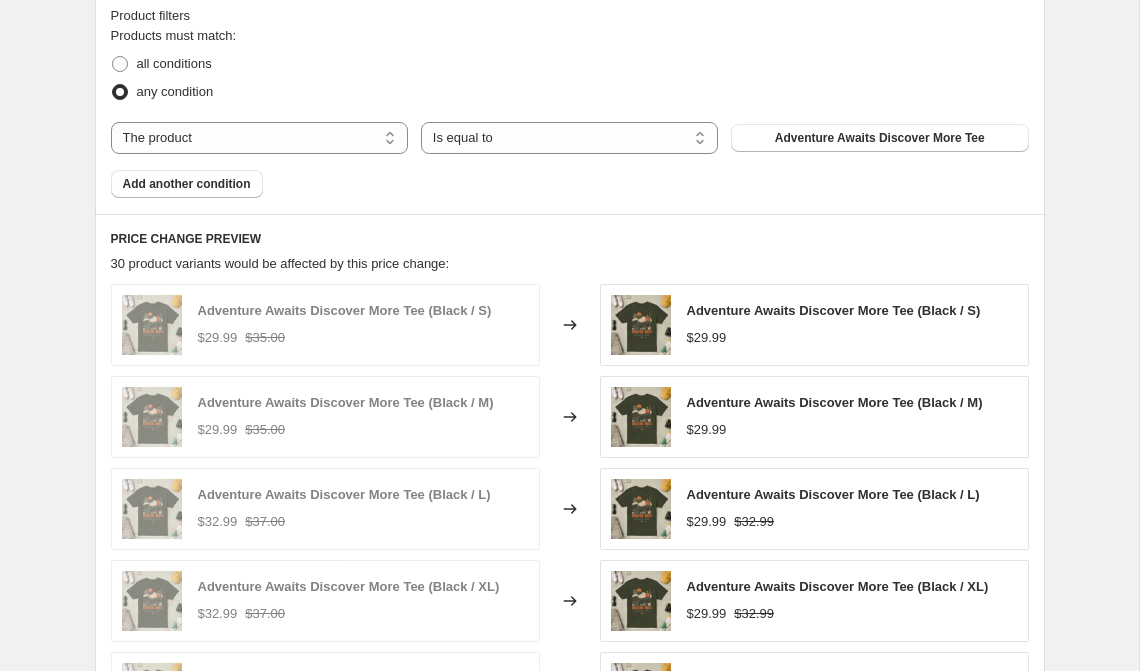 scroll, scrollTop: 937, scrollLeft: 0, axis: vertical 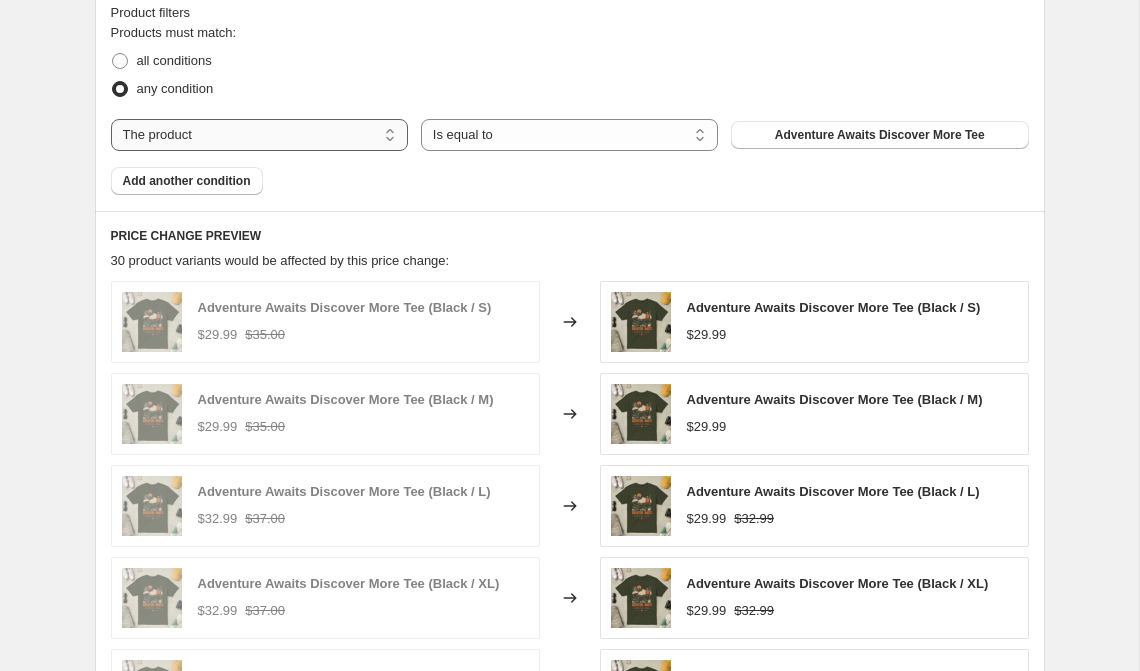 click on "The product The product's collection The product's tag The product's vendor The product's type The product's status The variant's title Inventory quantity" at bounding box center (259, 135) 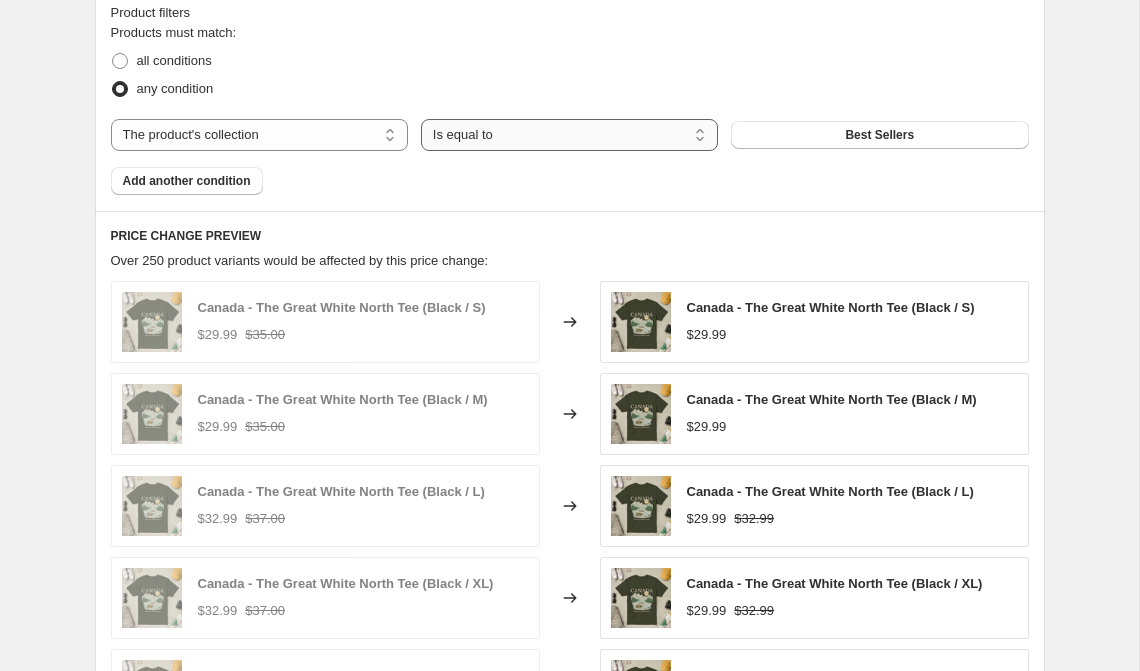 click on "Is equal to Is not equal to" at bounding box center [569, 135] 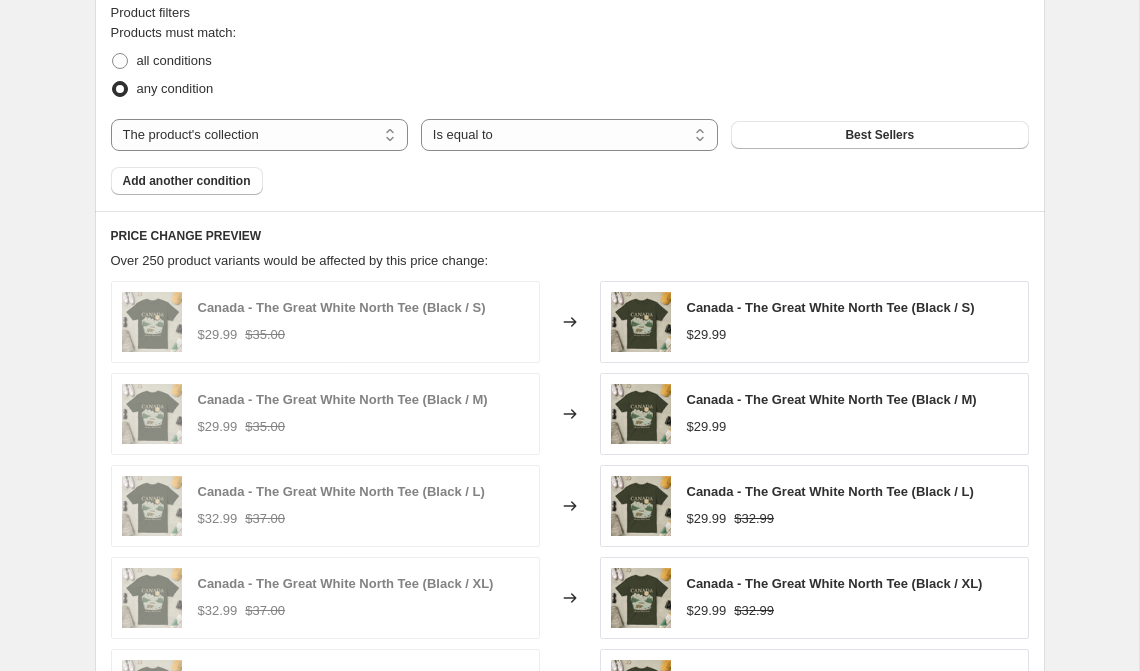 click on "The product The product's collection The product's tag The product's vendor The product's type The product's status The variant's title Inventory quantity The product's collection Is equal to Is not equal to Is equal to Best Sellers" at bounding box center (570, 135) 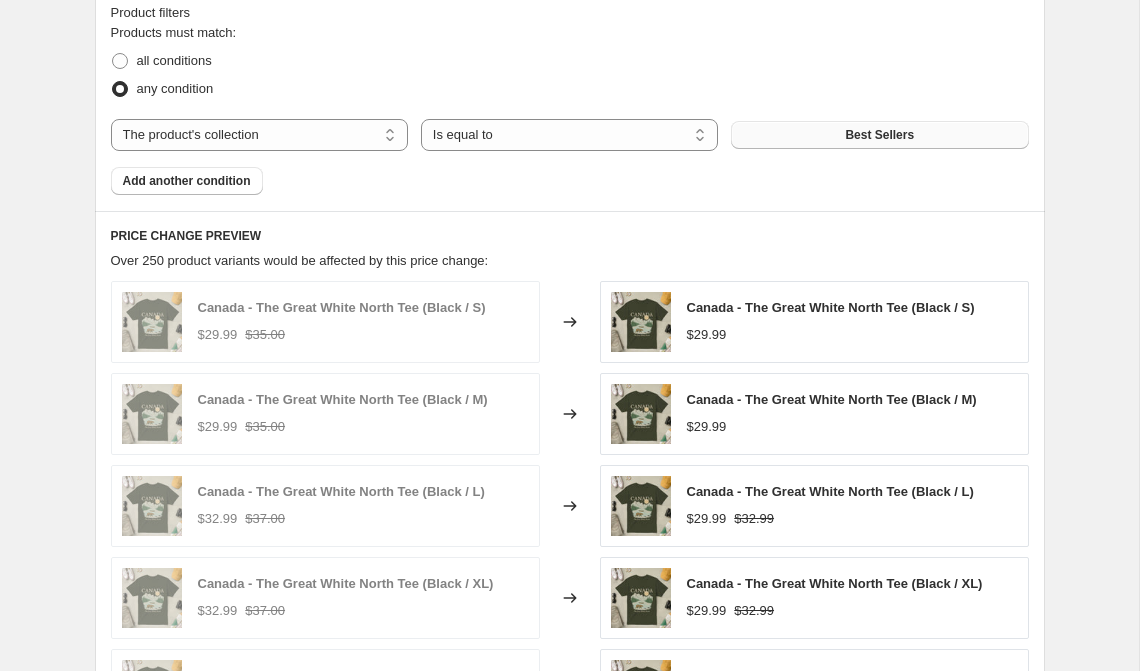 click on "Best Sellers" at bounding box center (879, 135) 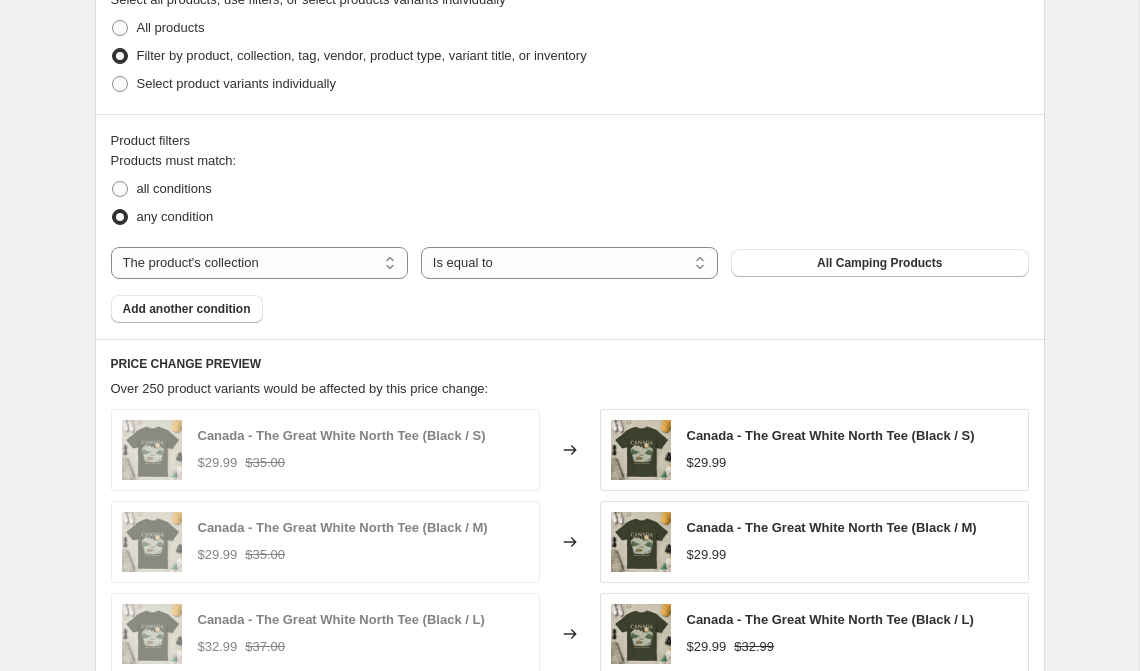 scroll, scrollTop: 833, scrollLeft: 0, axis: vertical 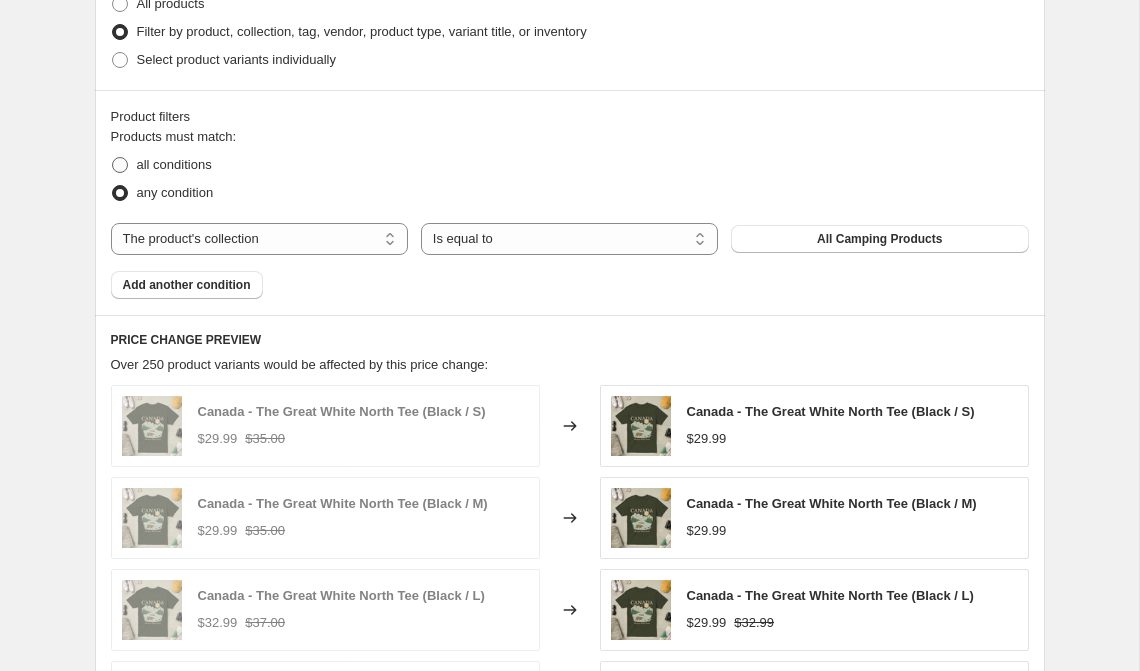 click on "all conditions" at bounding box center [174, 164] 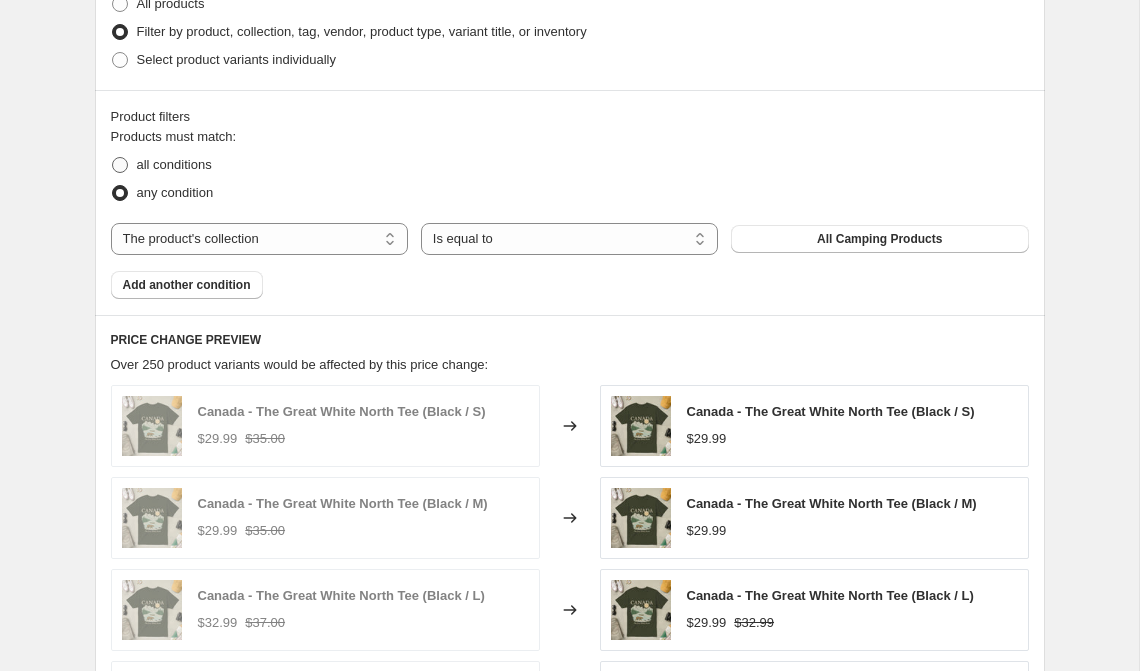 radio on "true" 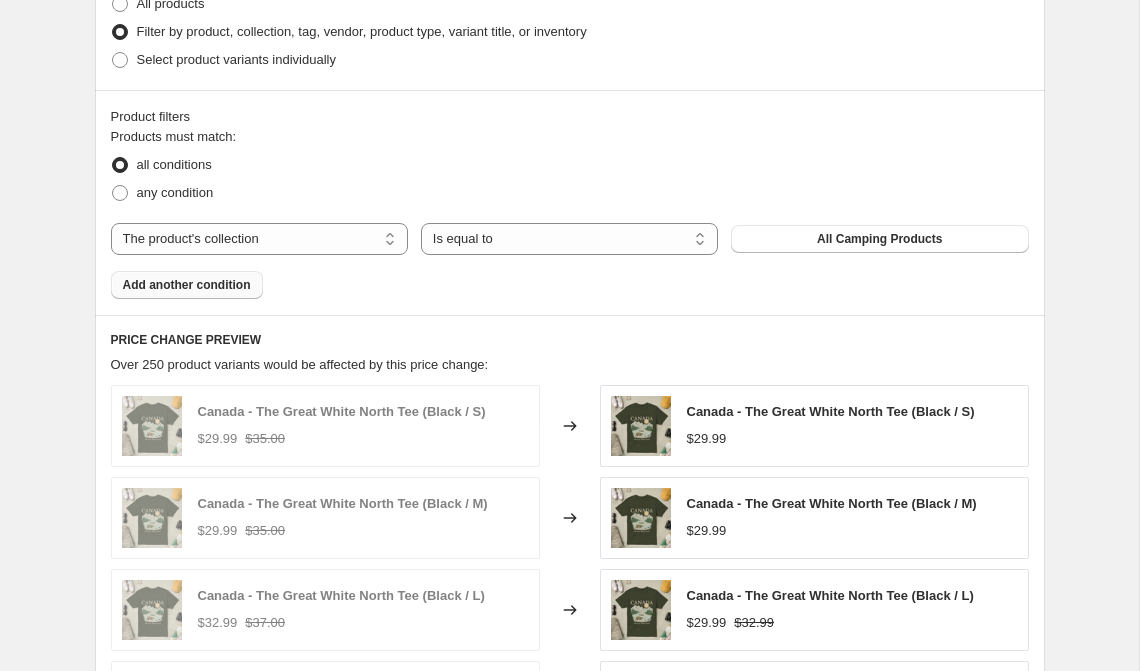 click on "Add another condition" at bounding box center (187, 285) 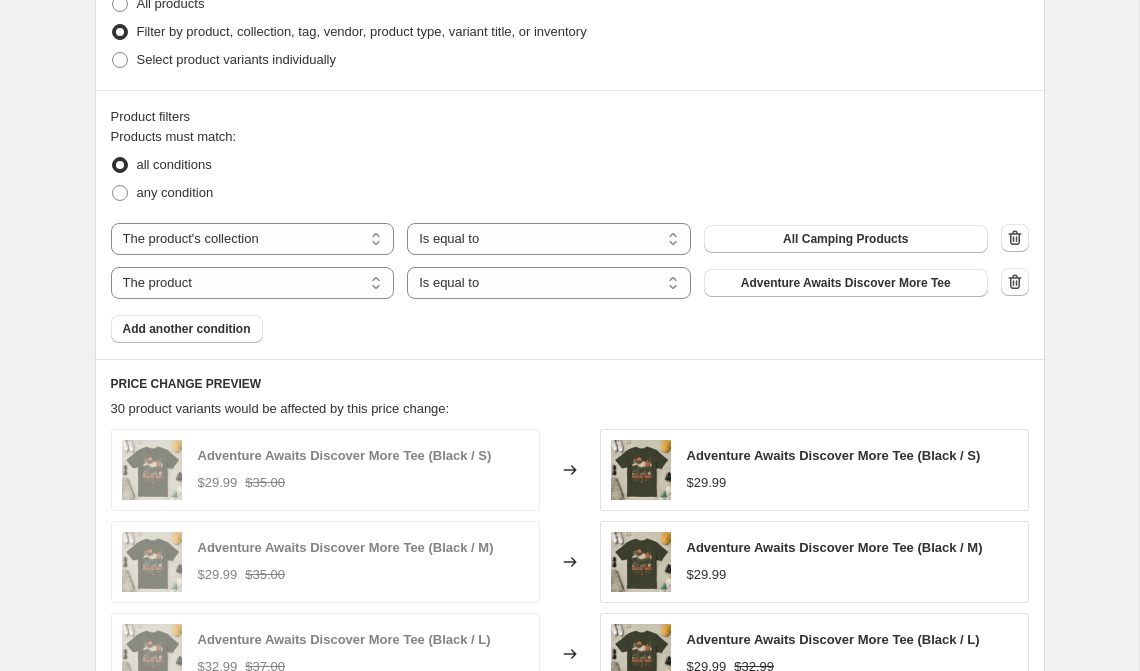 click on "Products must match: all conditions any condition The product The product's collection The product's tag The product's vendor The product's type The product's status The variant's title Inventory quantity The product's collection Is equal to Is not equal to Is equal to All Camping Products The product The product's collection The product's tag The product's vendor The product's type The product's status The variant's title Inventory quantity The product Is equal to Is not equal to Is equal to Adventure Awaits Discover More Tee Add another condition" at bounding box center (570, 235) 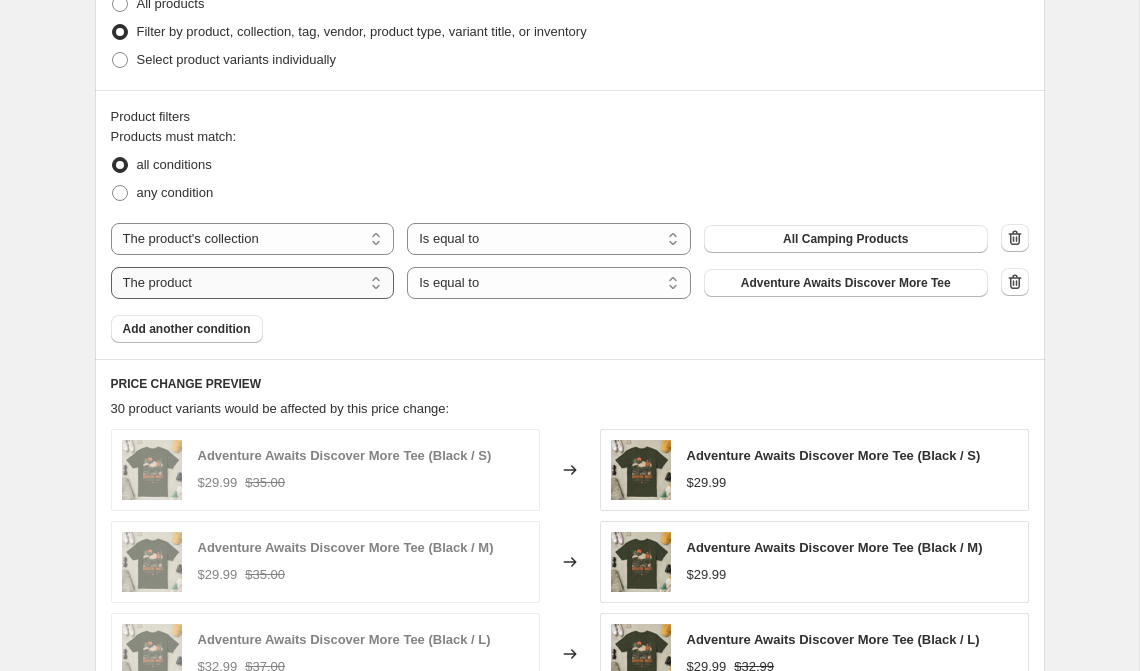 click on "The product The product's collection The product's tag The product's vendor The product's type The product's status The variant's title Inventory quantity" at bounding box center [253, 283] 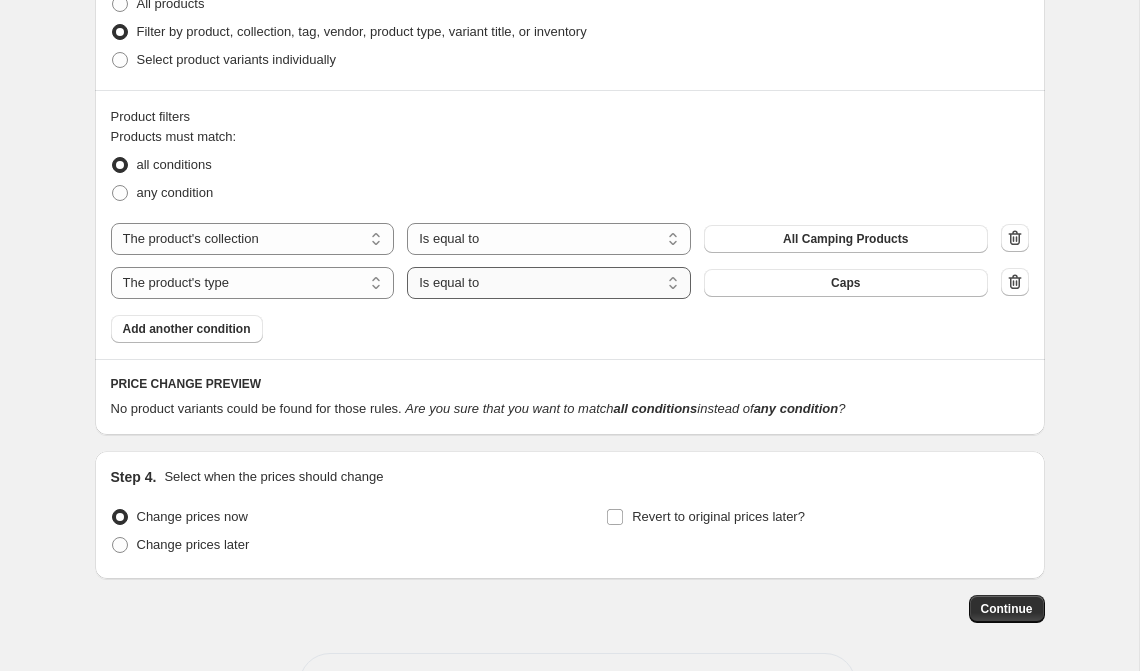 click on "Is equal to Is not equal to" at bounding box center (549, 283) 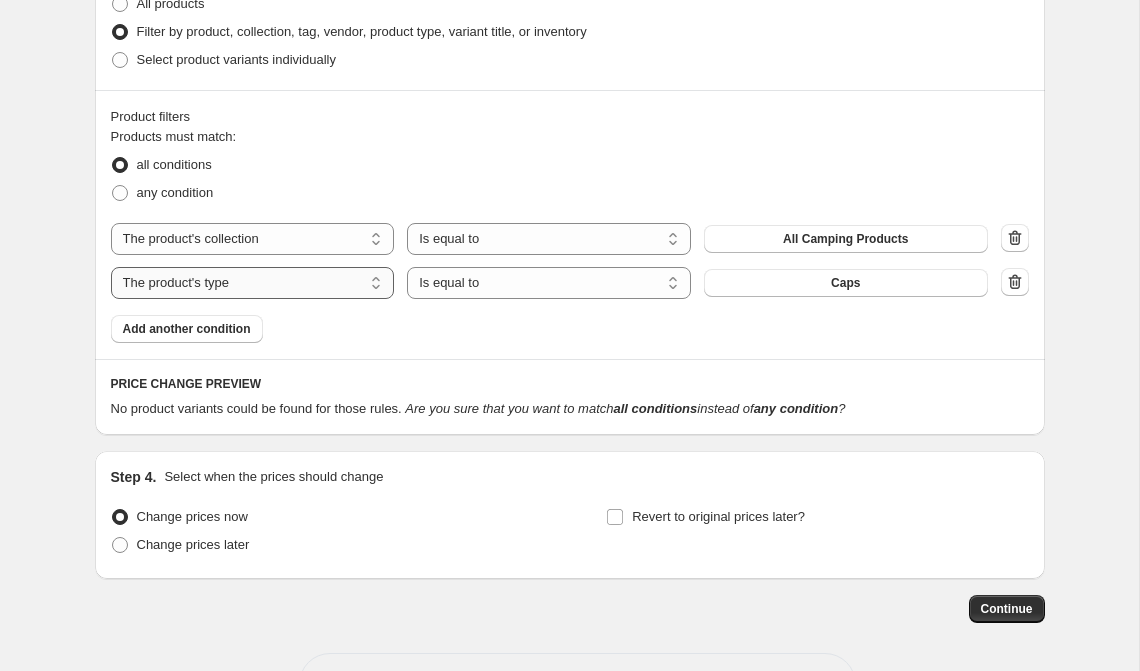 click on "The product The product's collection The product's tag The product's vendor The product's type The product's status The variant's title Inventory quantity" at bounding box center [253, 283] 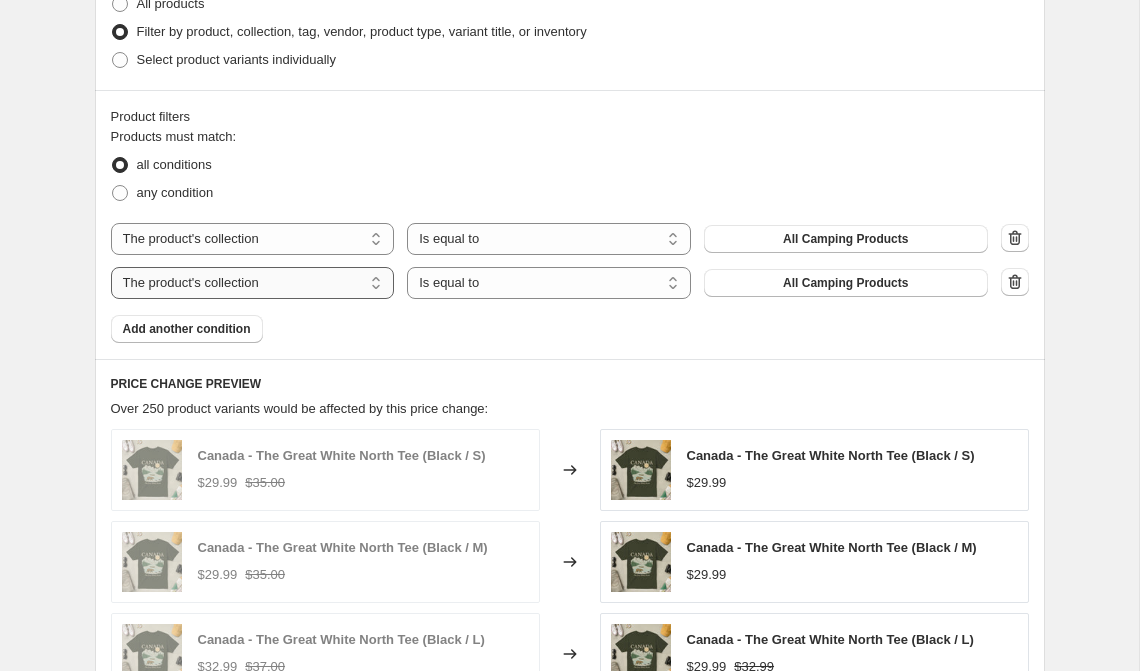 click on "The product The product's collection The product's tag The product's vendor The product's type The product's status The variant's title Inventory quantity" at bounding box center (253, 283) 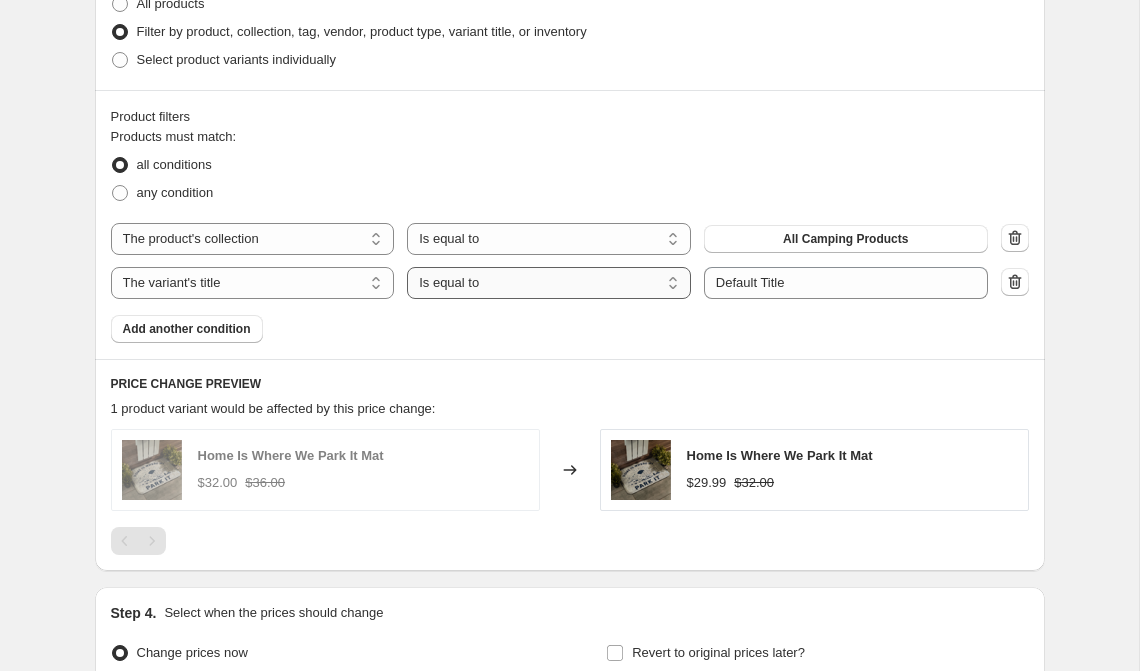 click on "Is equal to Is not equal to Contains" at bounding box center [549, 283] 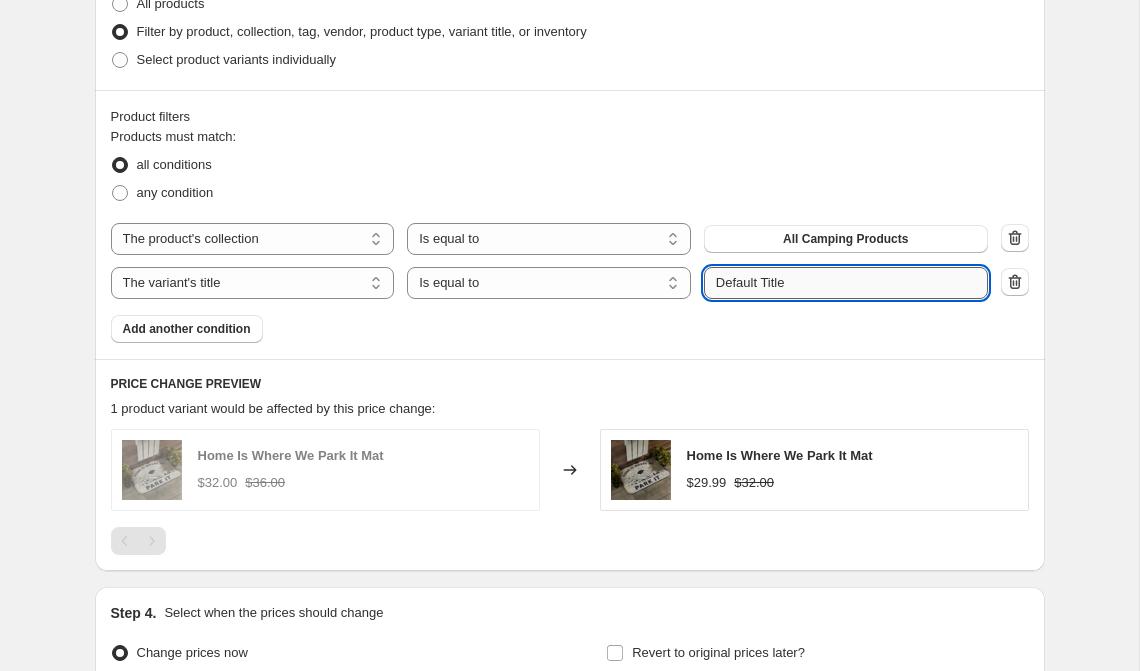 click on "Default Title" at bounding box center (846, 283) 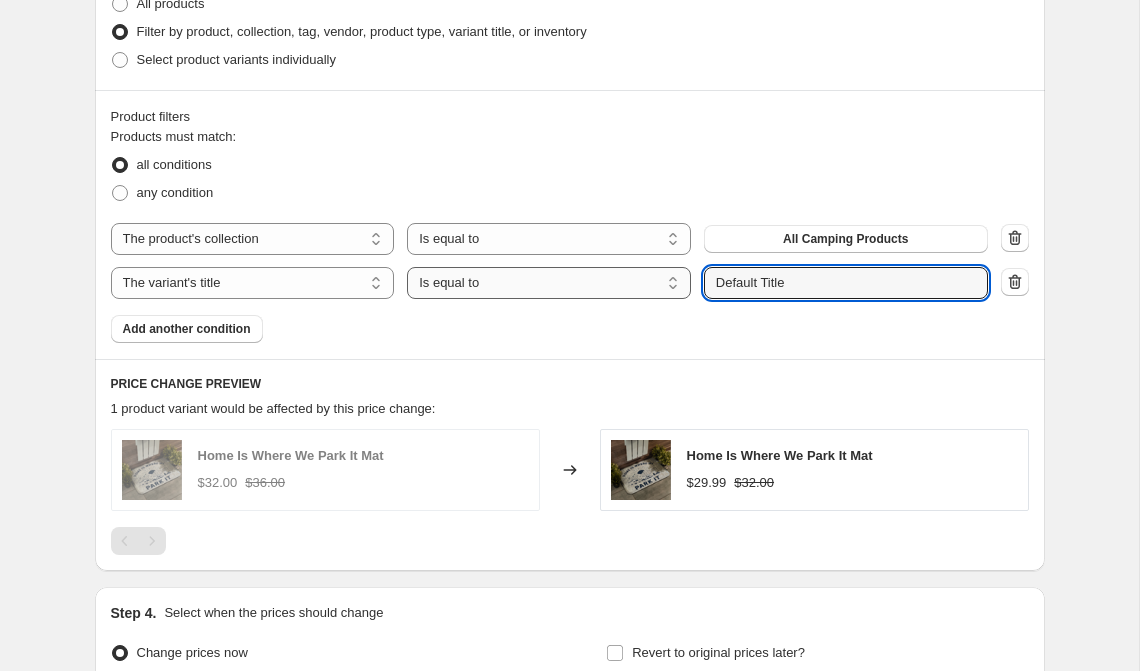 click on "Is equal to Is not equal to Contains" at bounding box center [549, 283] 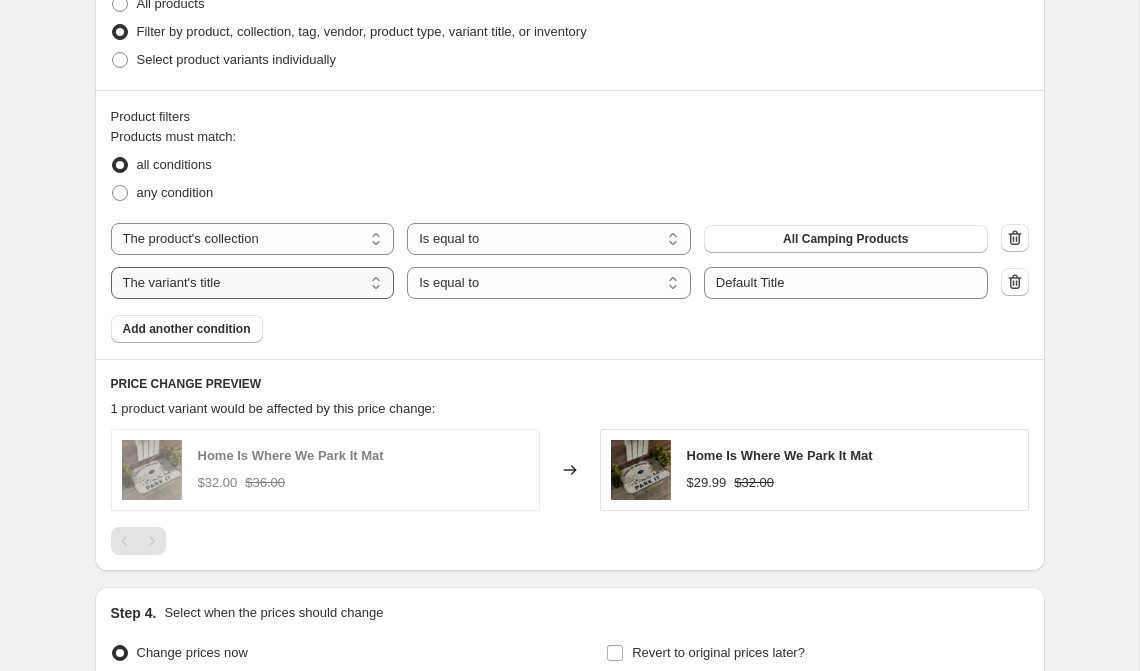 click on "The product The product's collection The product's tag The product's vendor The product's type The product's status The variant's title Inventory quantity" at bounding box center (253, 283) 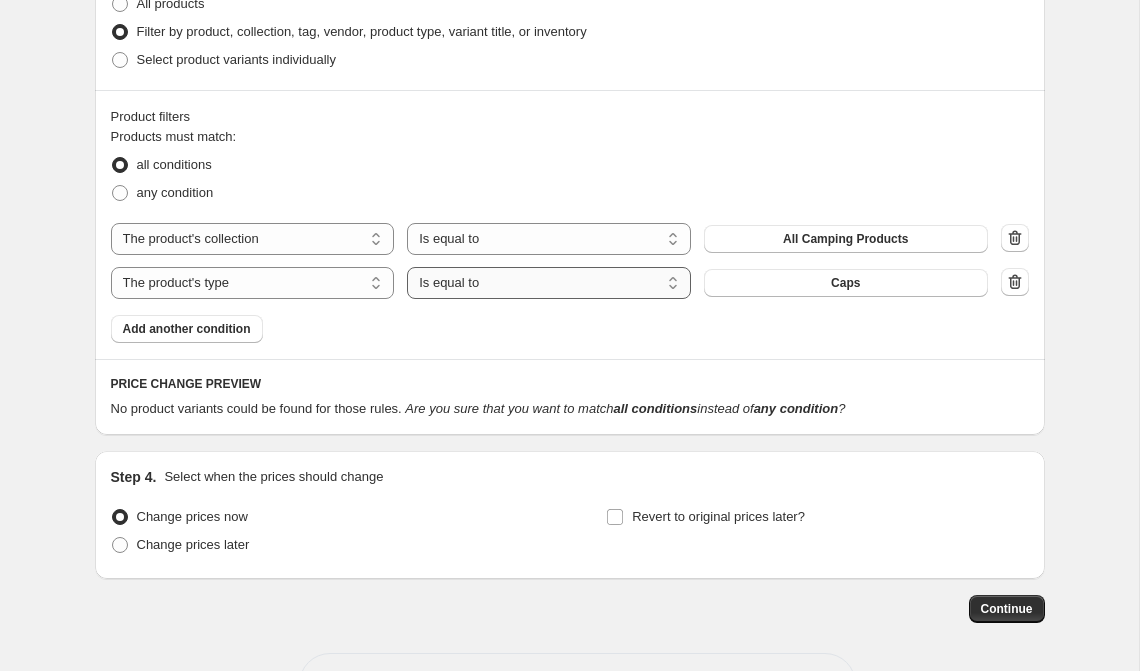 click on "Is equal to Is not equal to" at bounding box center (549, 283) 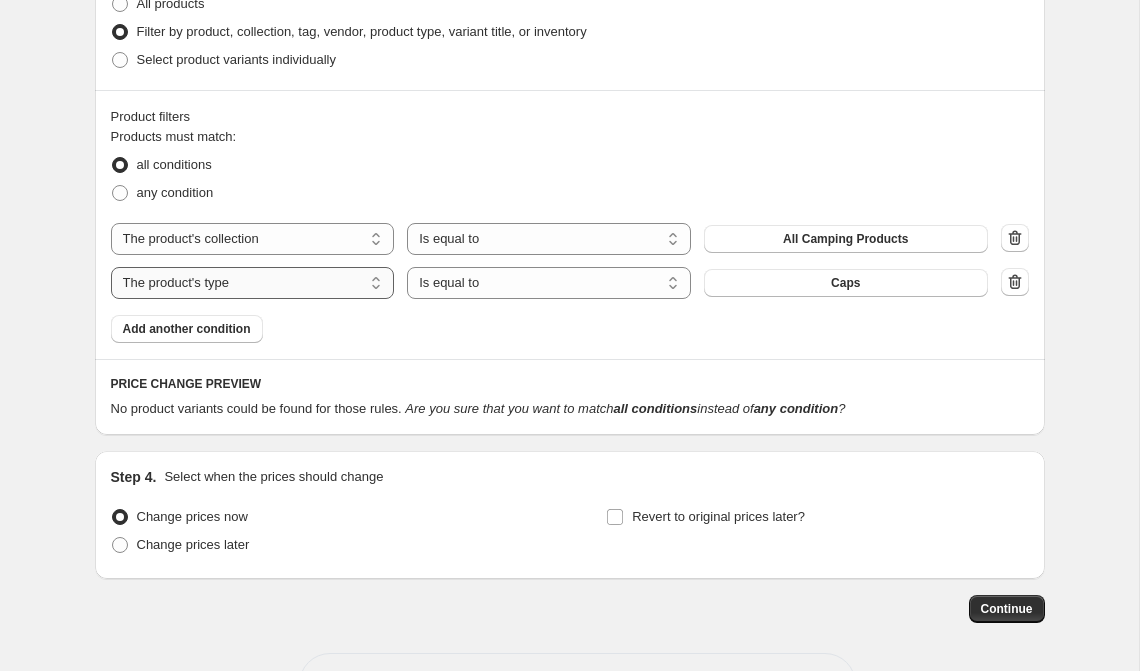 click on "The product The product's collection The product's tag The product's vendor The product's type The product's status The variant's title Inventory quantity" at bounding box center (253, 283) 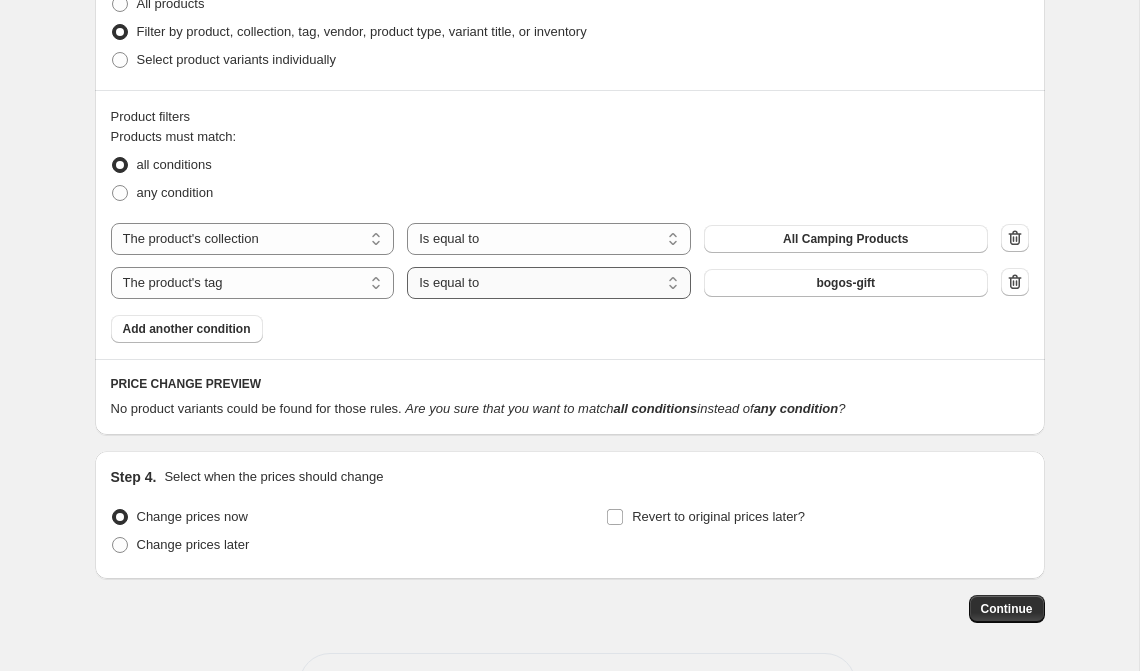 click on "Is equal to Is not equal to" at bounding box center (549, 283) 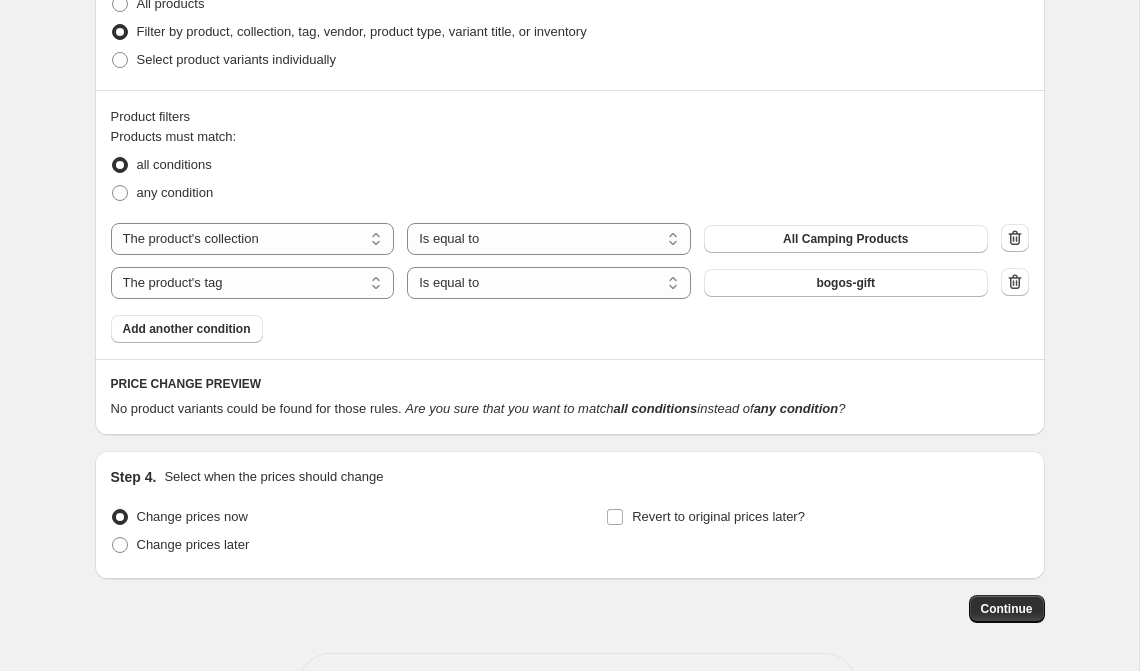 click on "Products must match: all conditions any condition The product The product's collection The product's tag The product's vendor The product's type The product's status The variant's title Inventory quantity The product's collection Is equal to Is not equal to Is equal to All Camping Products The product The product's collection The product's tag The product's vendor The product's type The product's status The variant's title Inventory quantity The product's tag Is equal to Is not equal to Is equal to bogos-gift Add another condition" at bounding box center [570, 235] 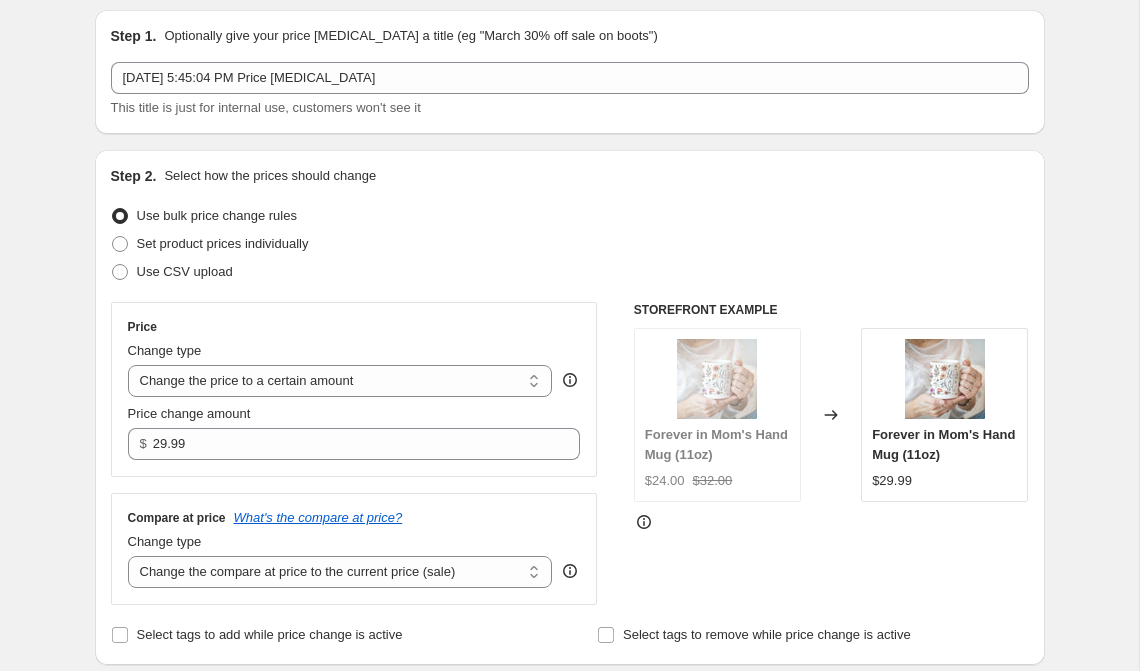 scroll, scrollTop: 0, scrollLeft: 0, axis: both 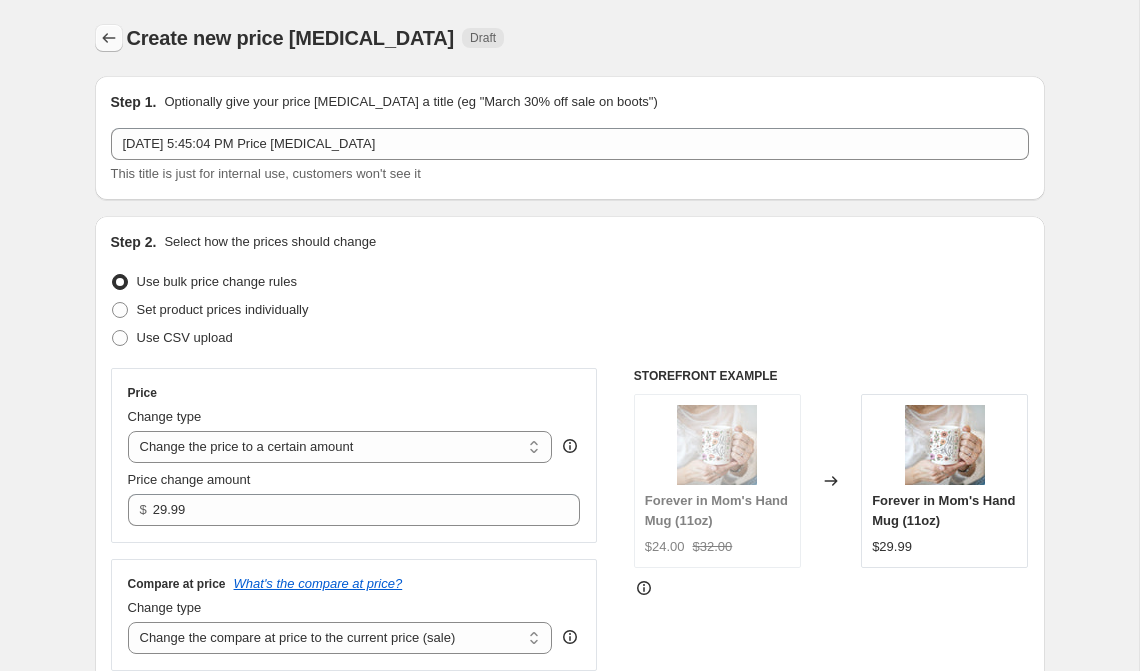 click 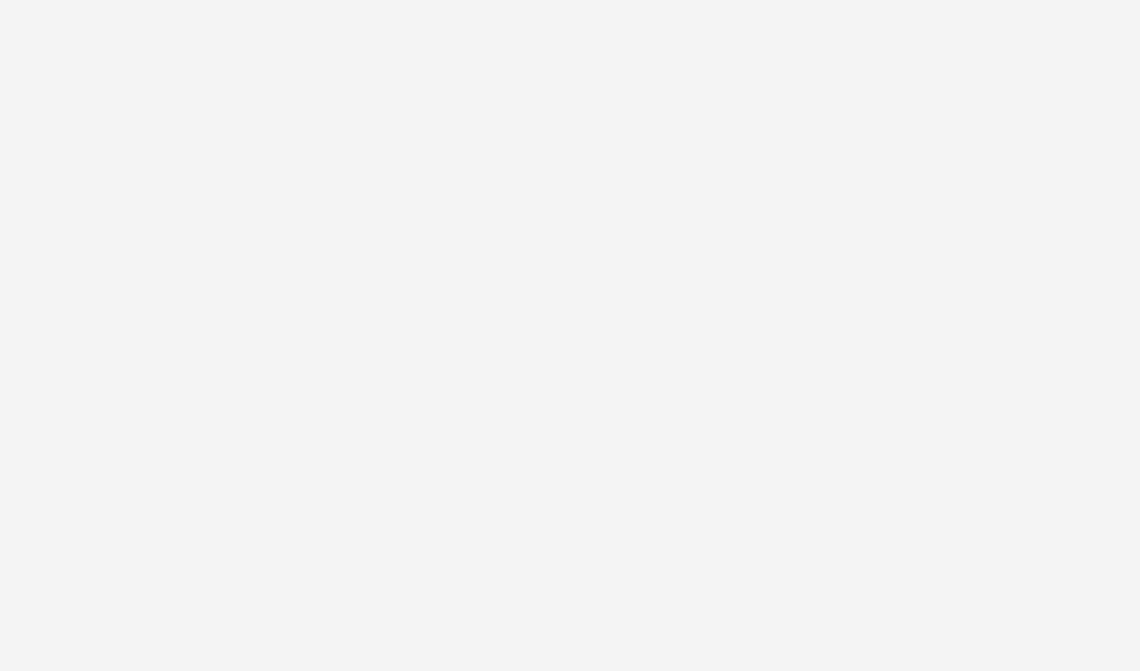 scroll, scrollTop: 0, scrollLeft: 0, axis: both 